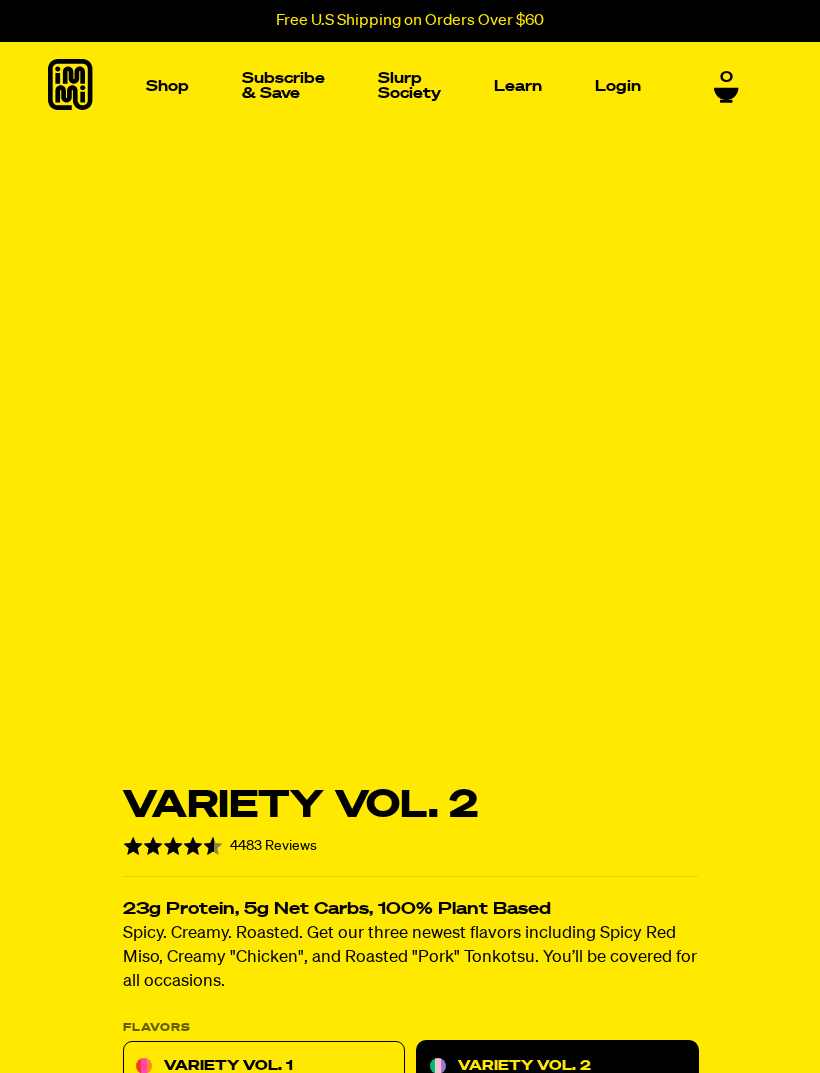 scroll, scrollTop: 0, scrollLeft: 0, axis: both 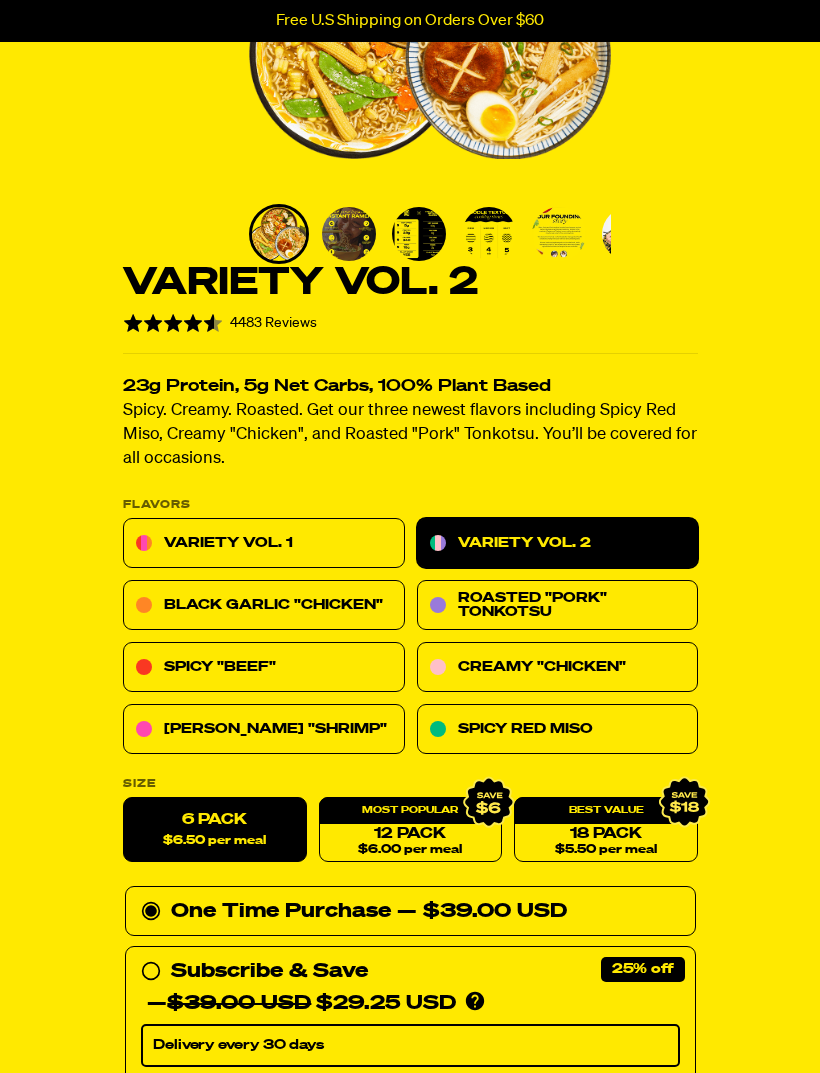 click on "Variety Vol. 1" at bounding box center [264, 544] 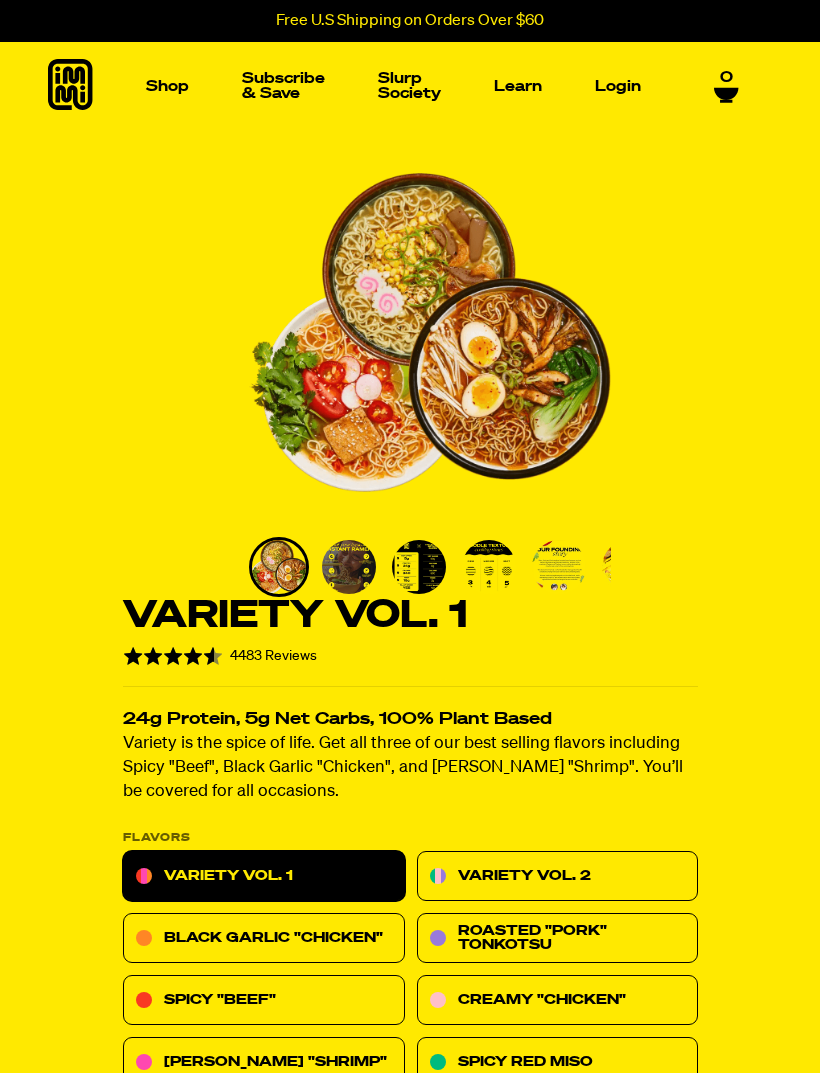 scroll, scrollTop: 0, scrollLeft: 0, axis: both 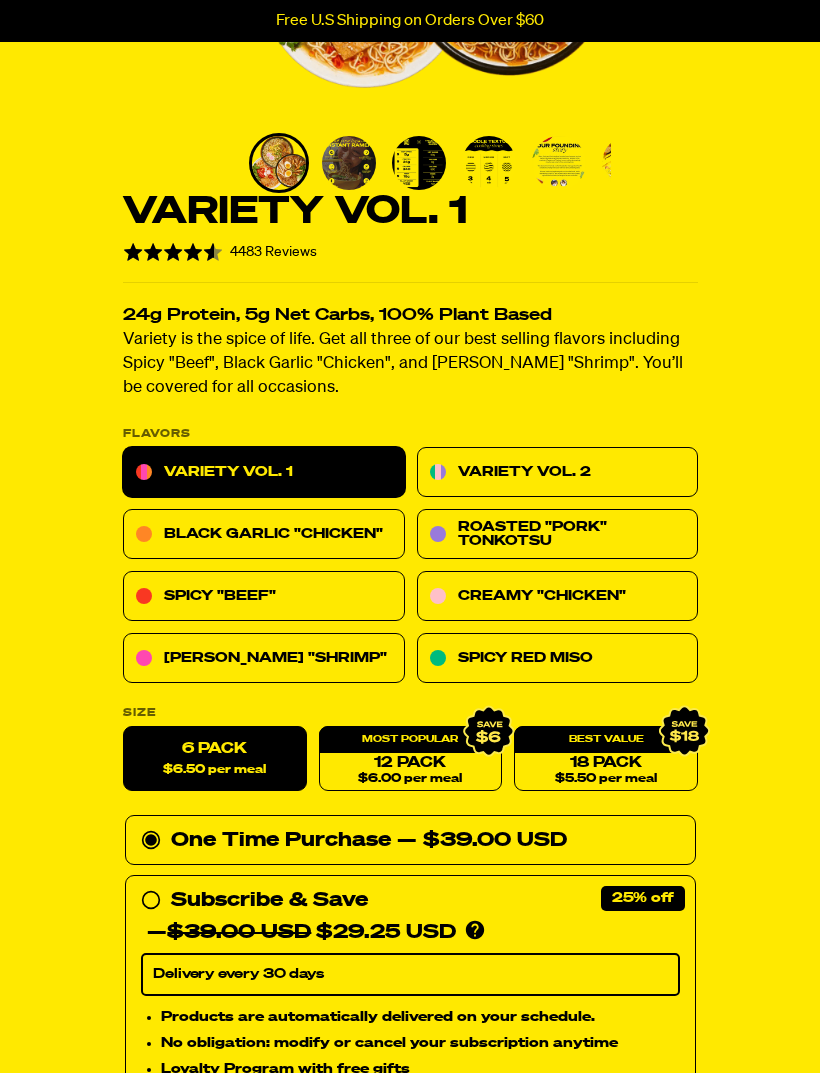 click on "[PERSON_NAME] "Shrimp"" at bounding box center (264, 659) 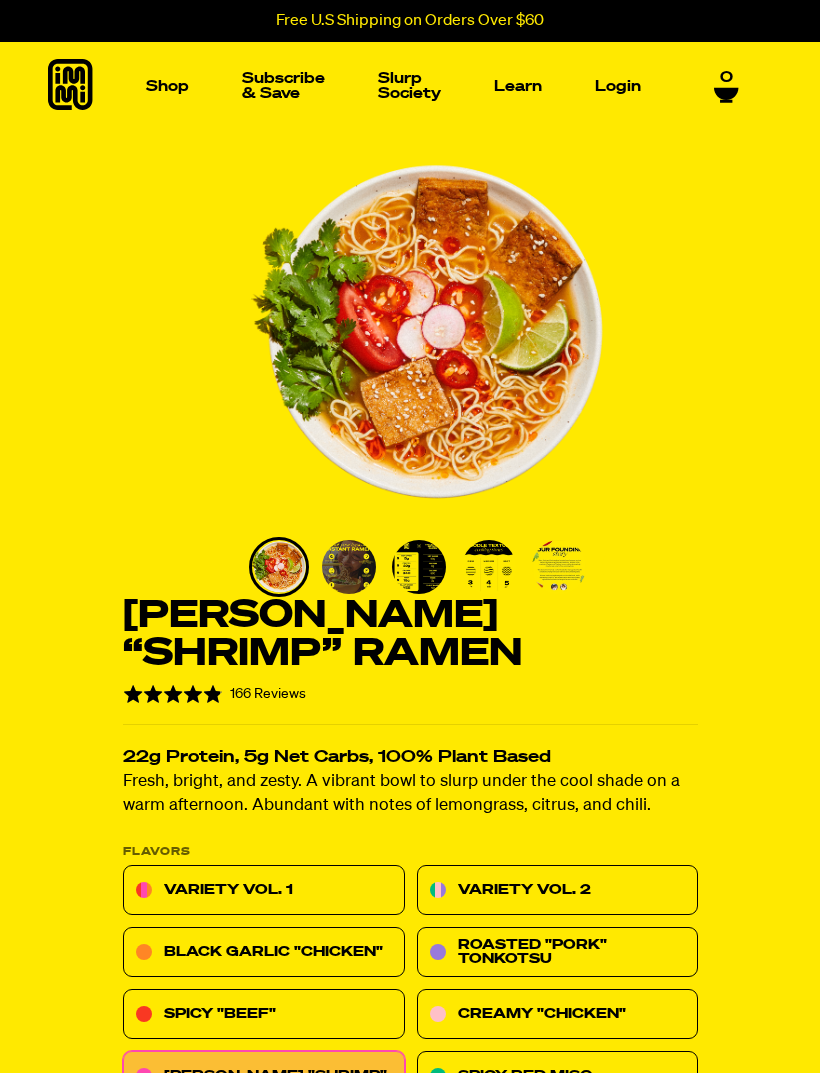 scroll, scrollTop: 0, scrollLeft: 0, axis: both 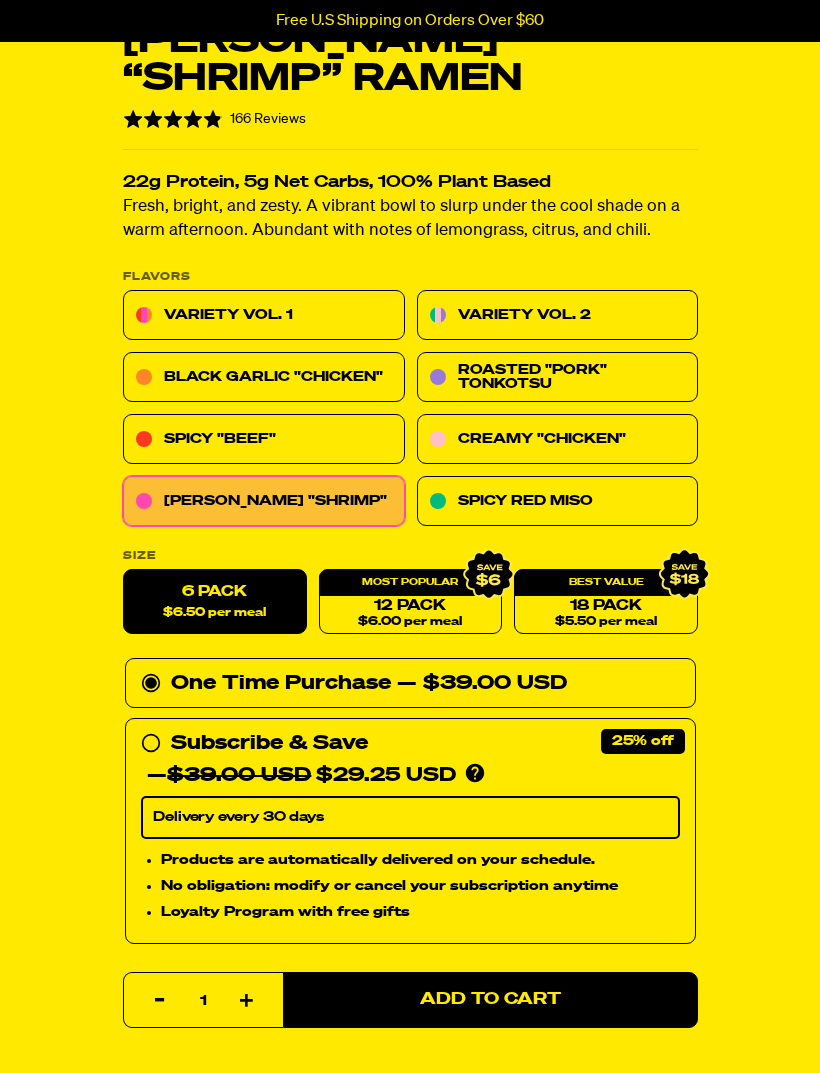 click on "Creamy "Chicken"" at bounding box center (557, 440) 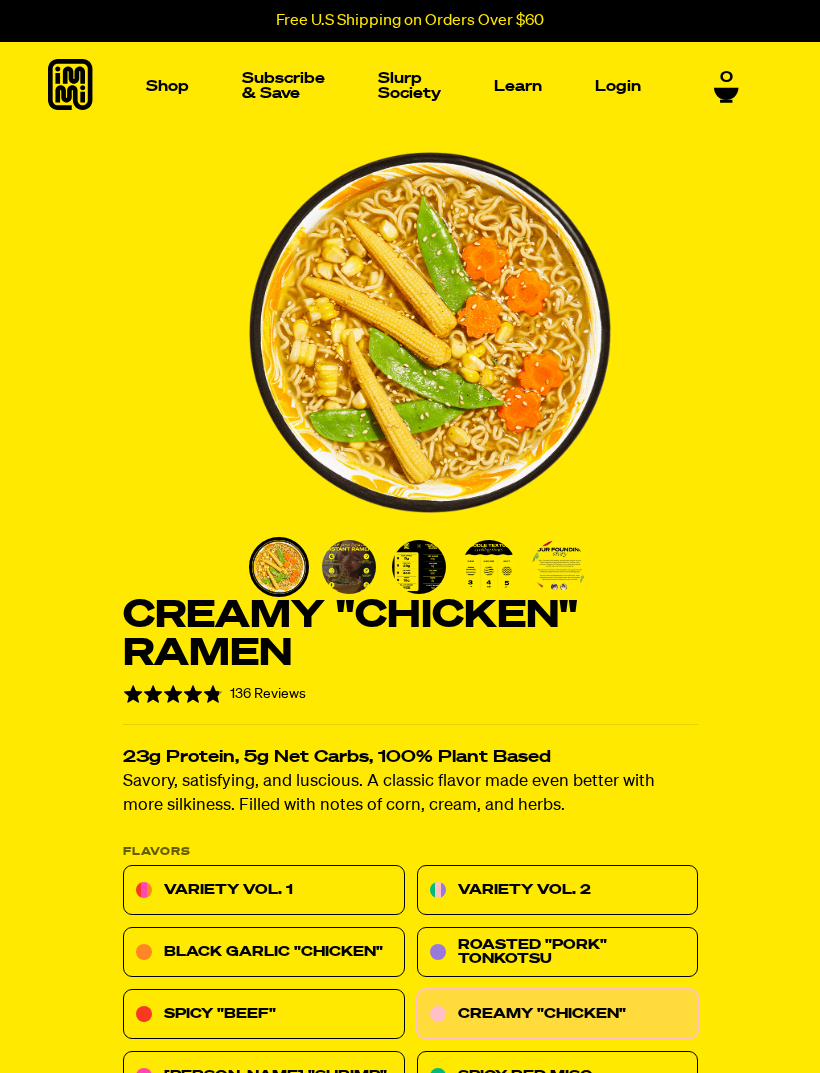 scroll, scrollTop: 0, scrollLeft: 0, axis: both 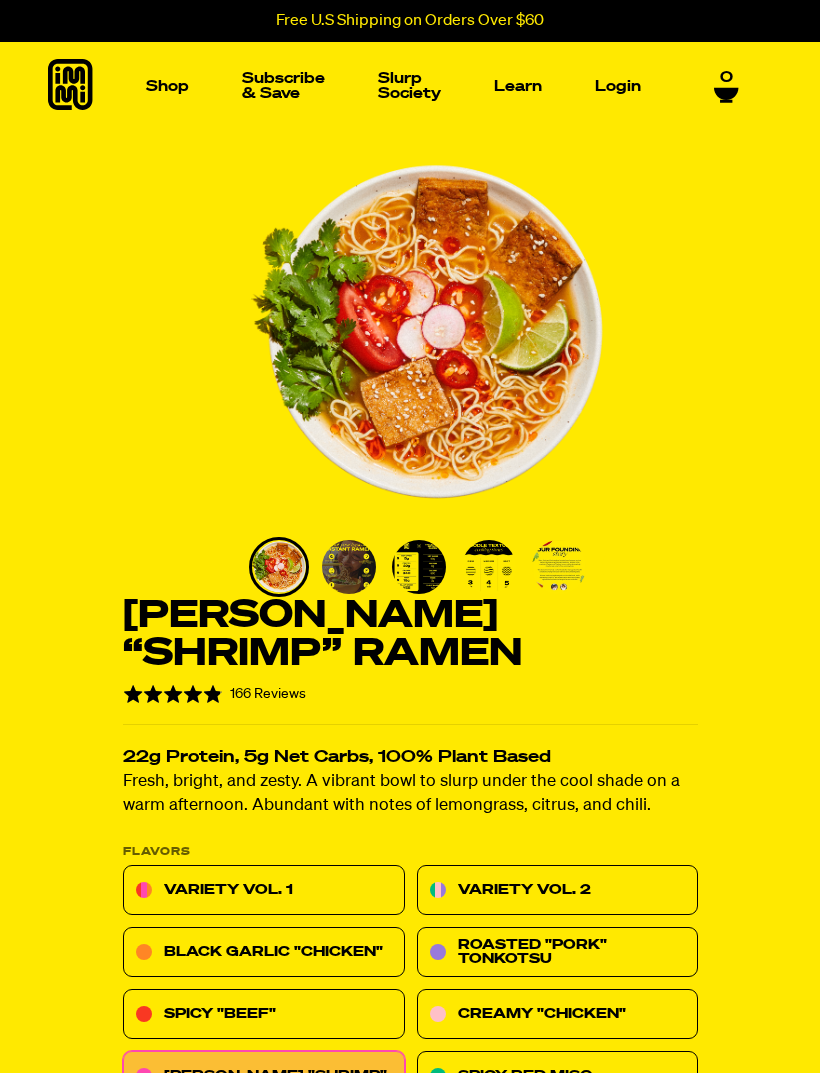 select 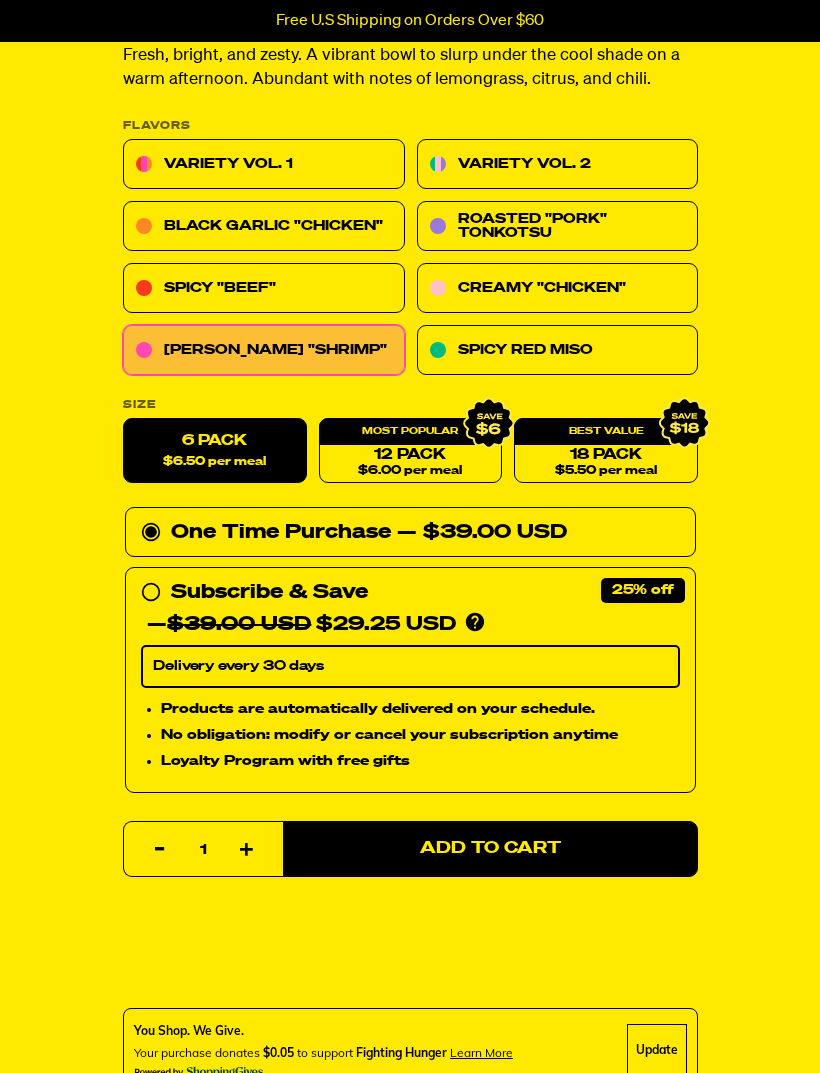 scroll, scrollTop: 726, scrollLeft: 0, axis: vertical 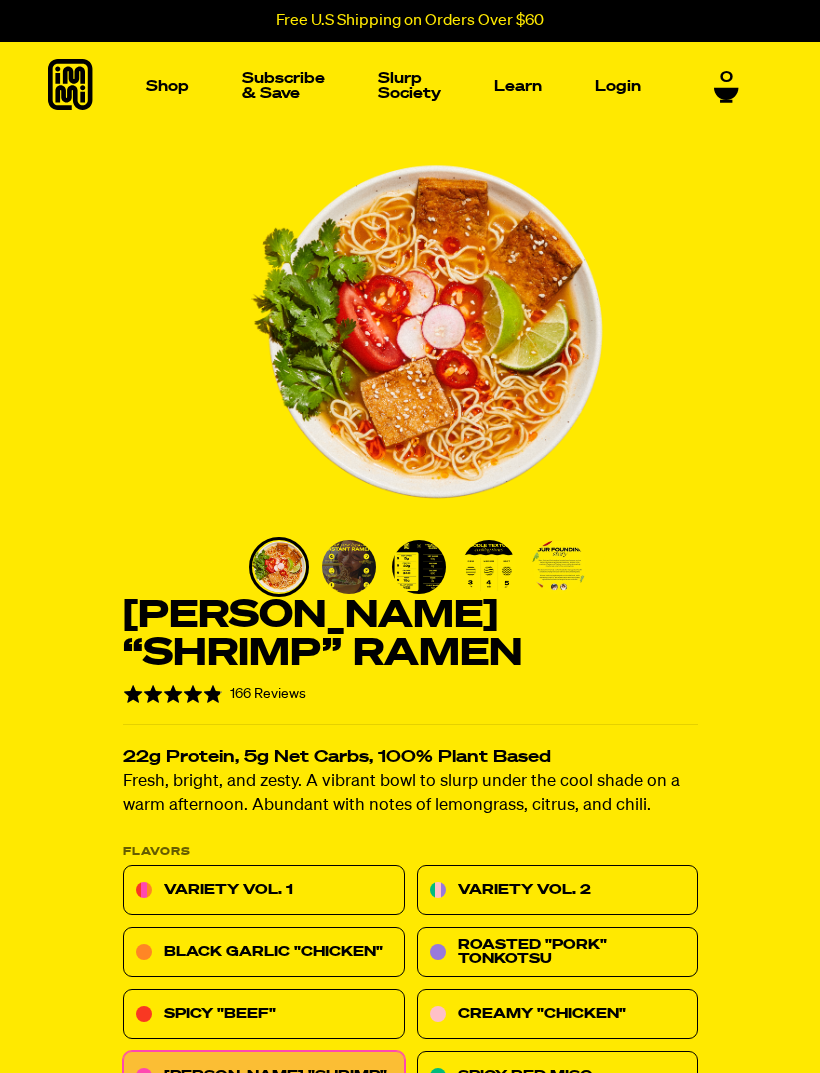 select 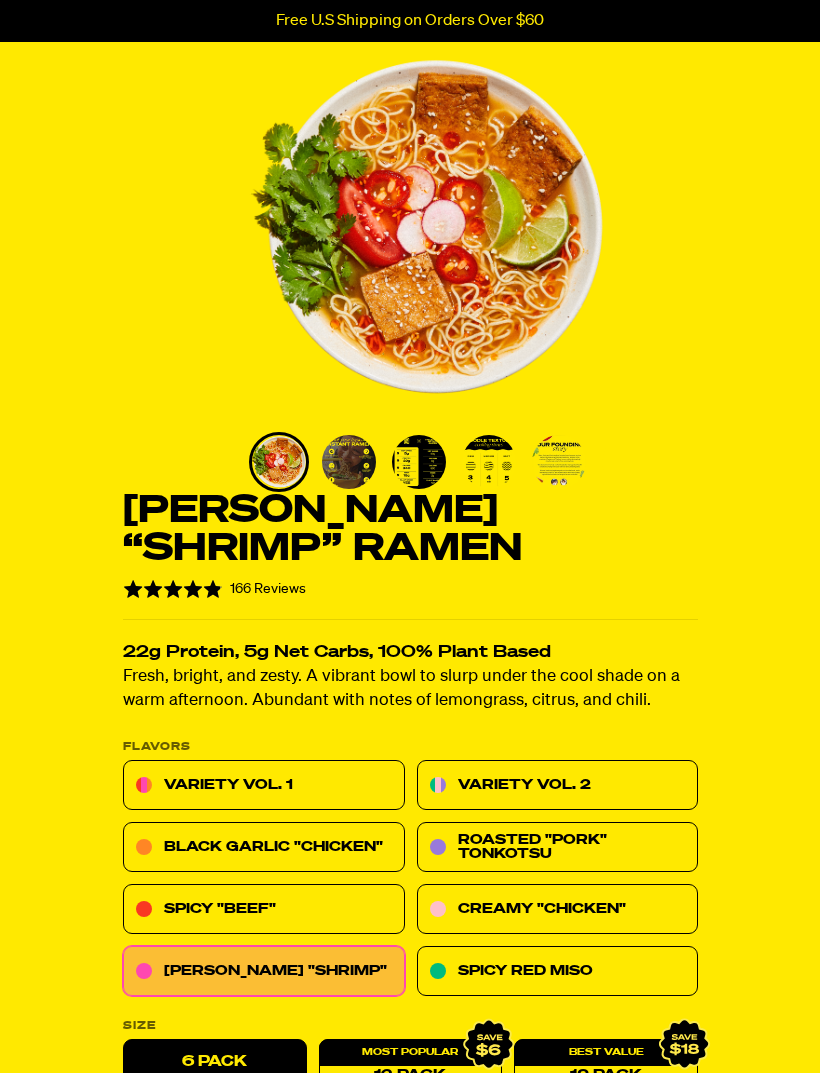 scroll, scrollTop: 134, scrollLeft: 0, axis: vertical 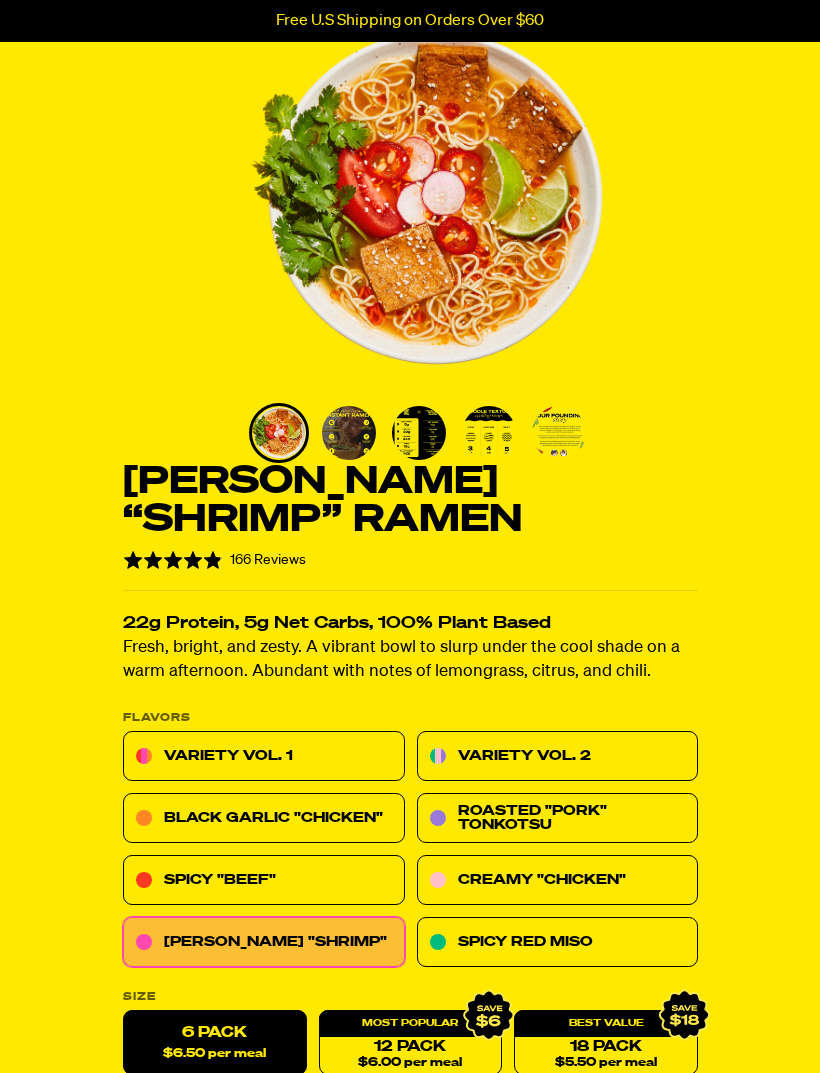 click on "Variety Vol. 1" at bounding box center (264, 757) 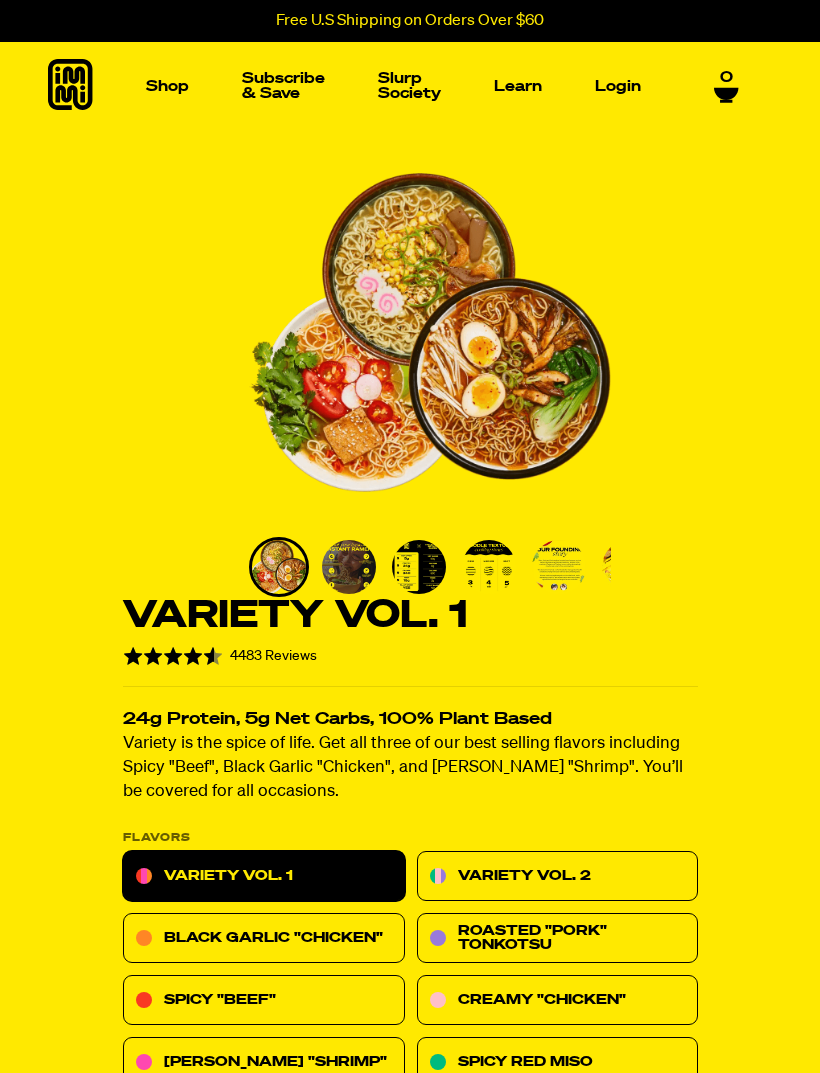 scroll, scrollTop: 0, scrollLeft: 0, axis: both 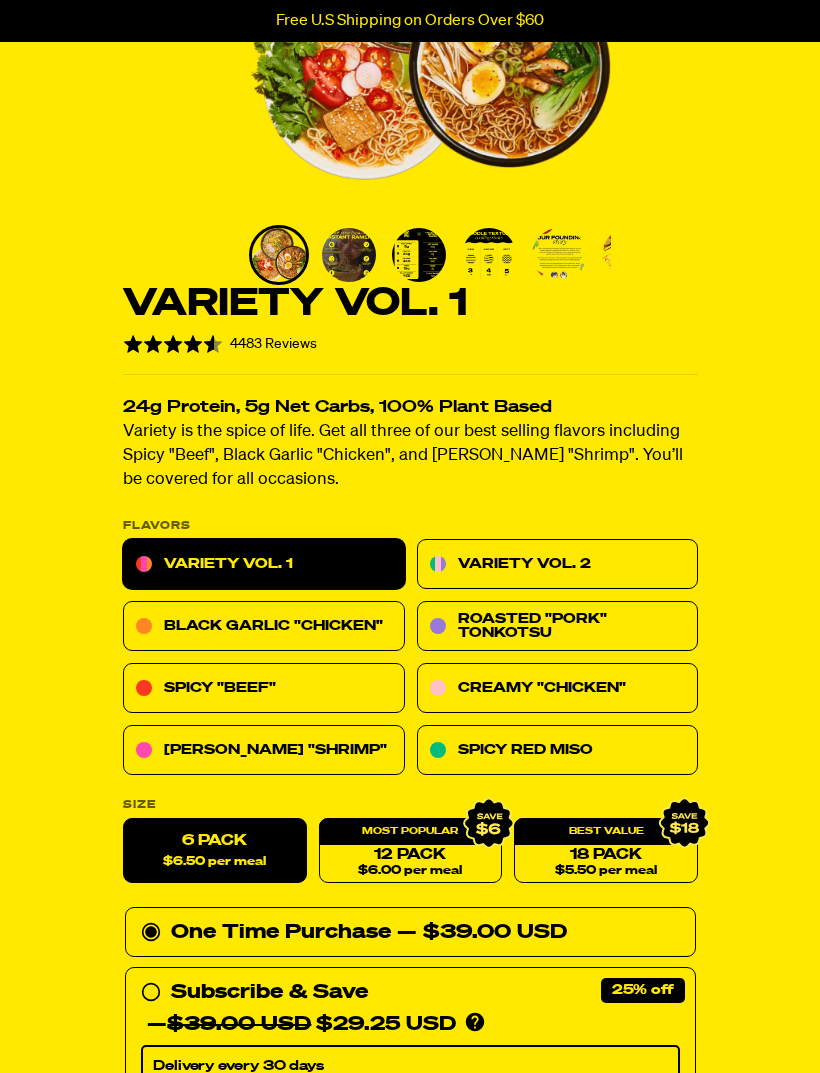 click on "Variety Vol. 2" at bounding box center (557, 565) 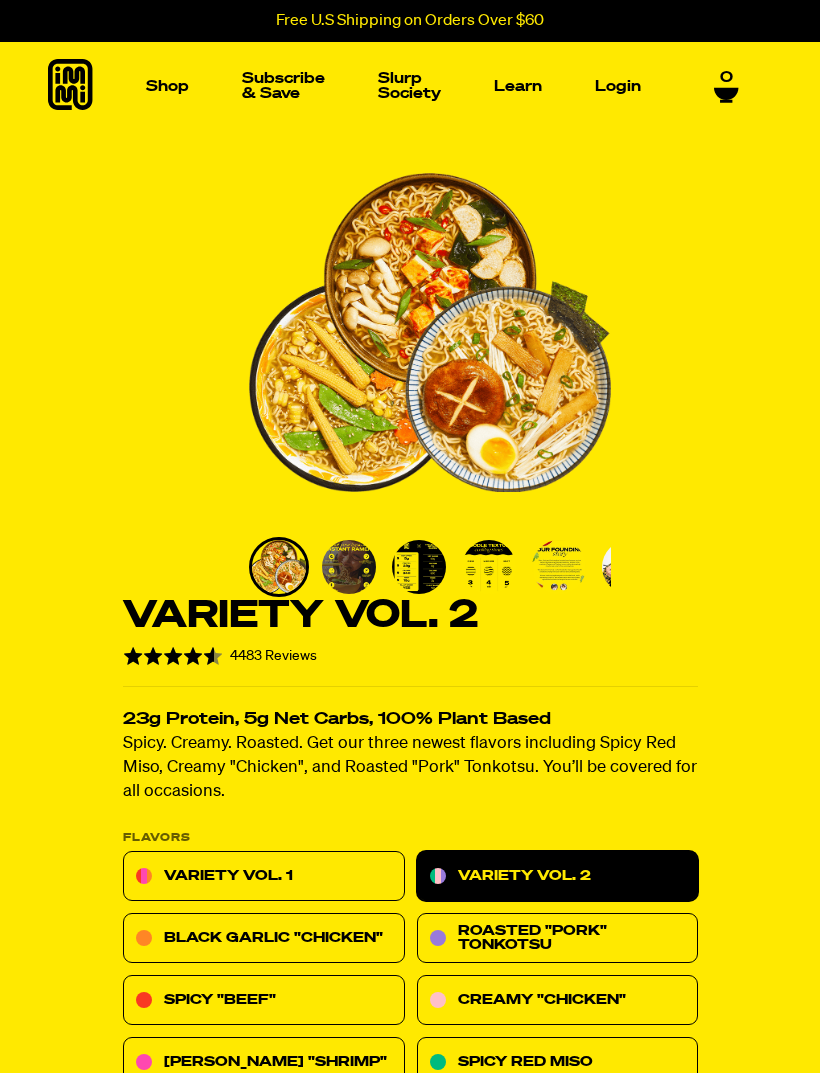 scroll, scrollTop: 0, scrollLeft: 0, axis: both 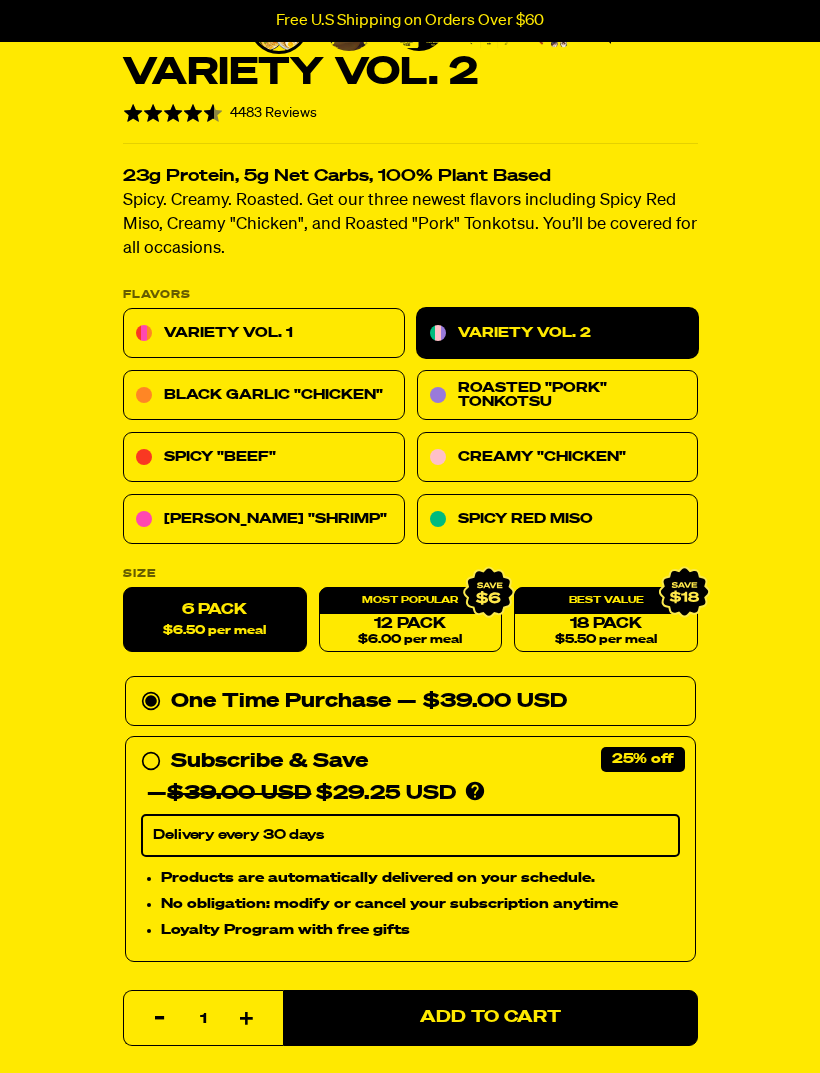 click on "Black Garlic "Chicken"" at bounding box center (264, 396) 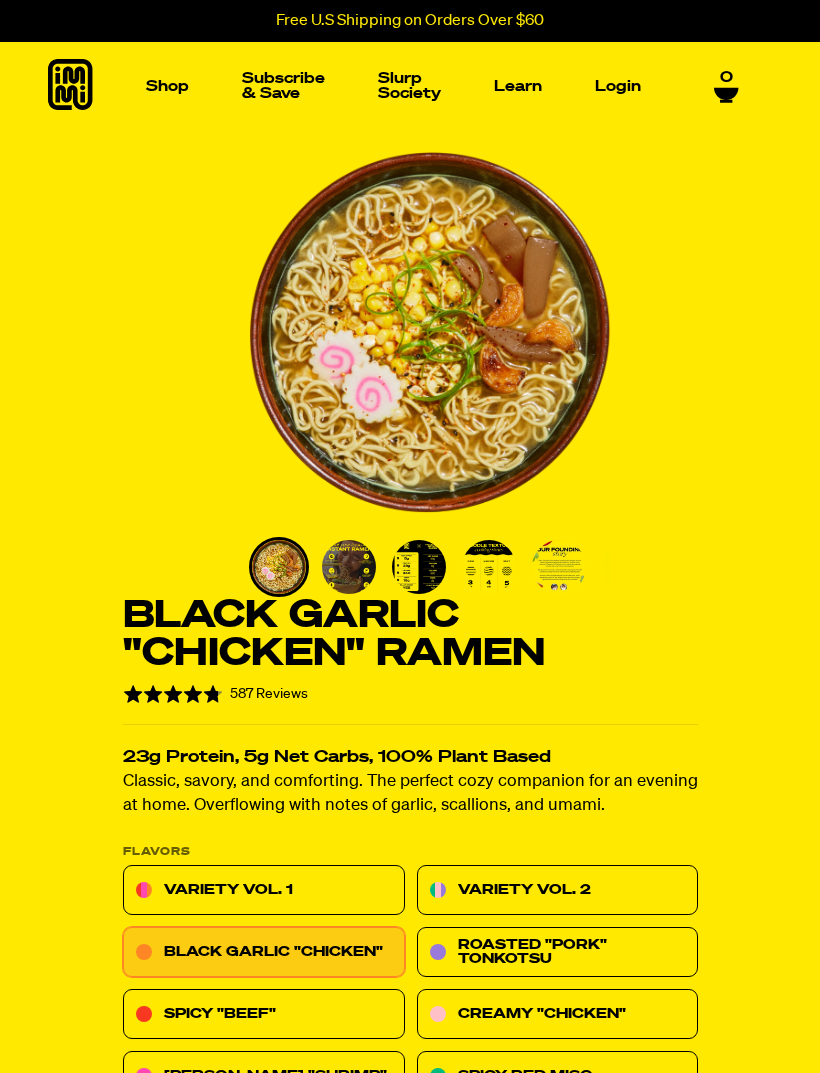 scroll, scrollTop: 0, scrollLeft: 0, axis: both 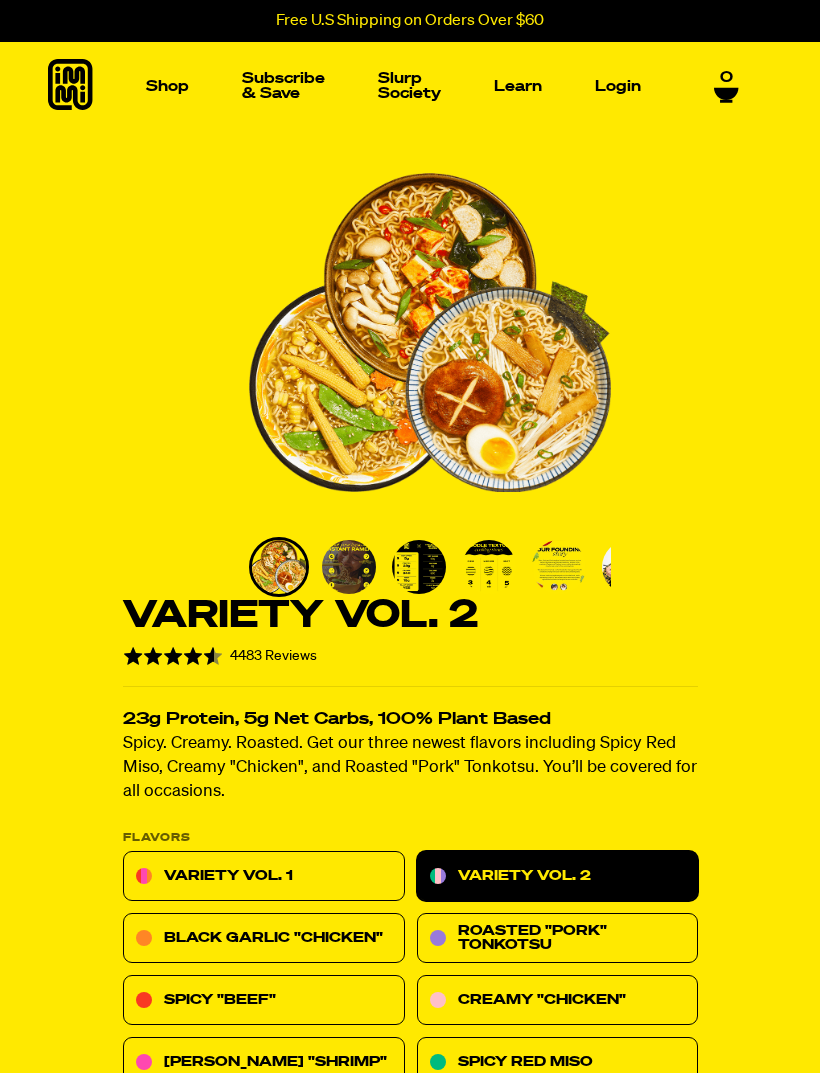 select 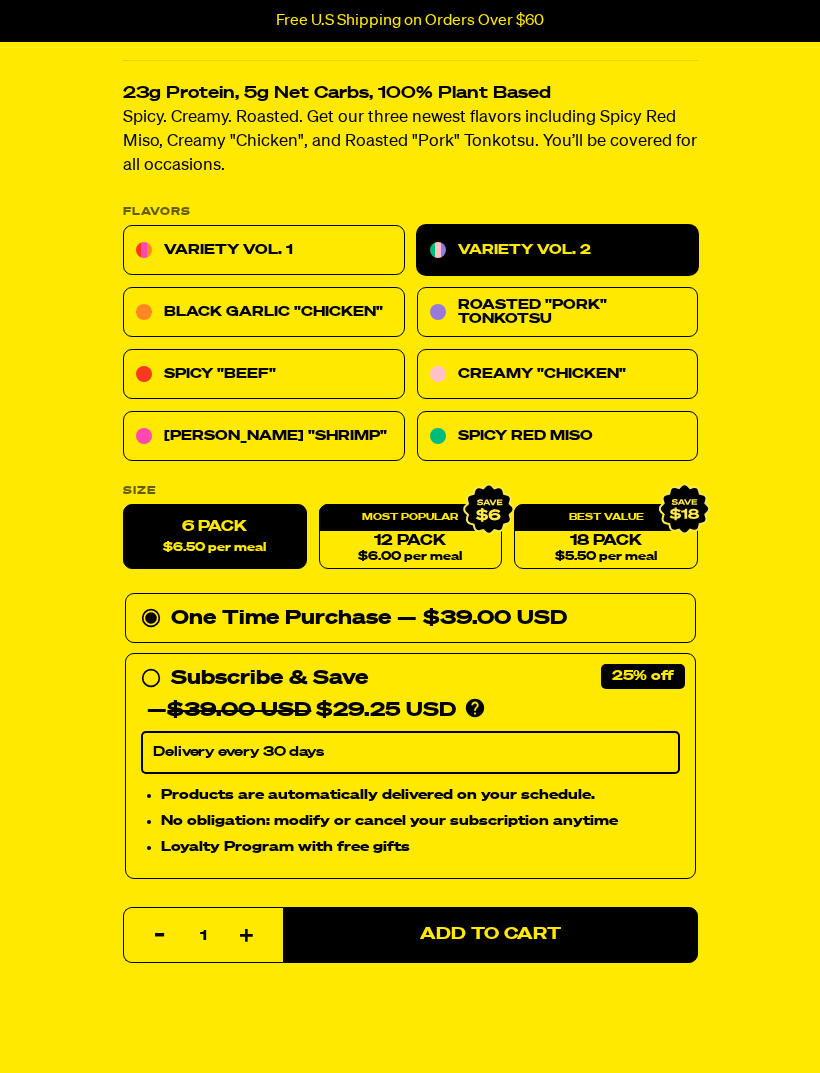 scroll, scrollTop: 625, scrollLeft: 0, axis: vertical 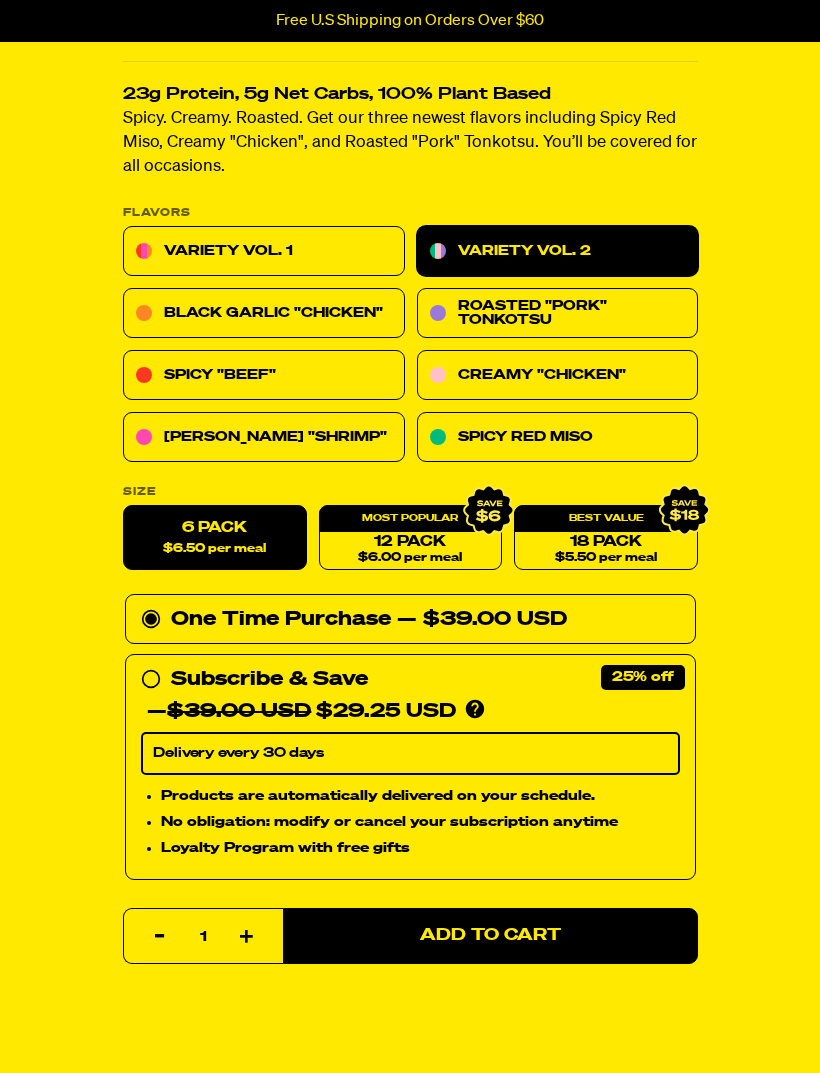 click on "12 Pack  $6.00 per meal" at bounding box center [410, 538] 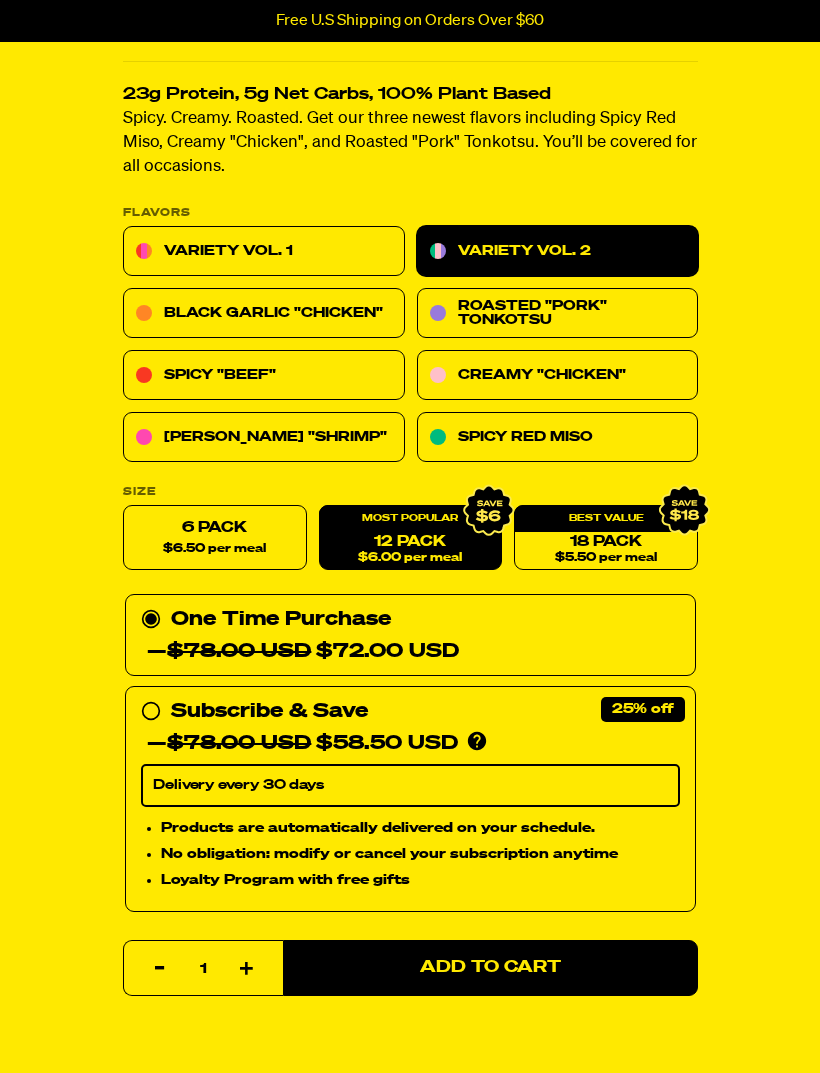click on "6 Pack $6.50 per meal" at bounding box center (215, 538) 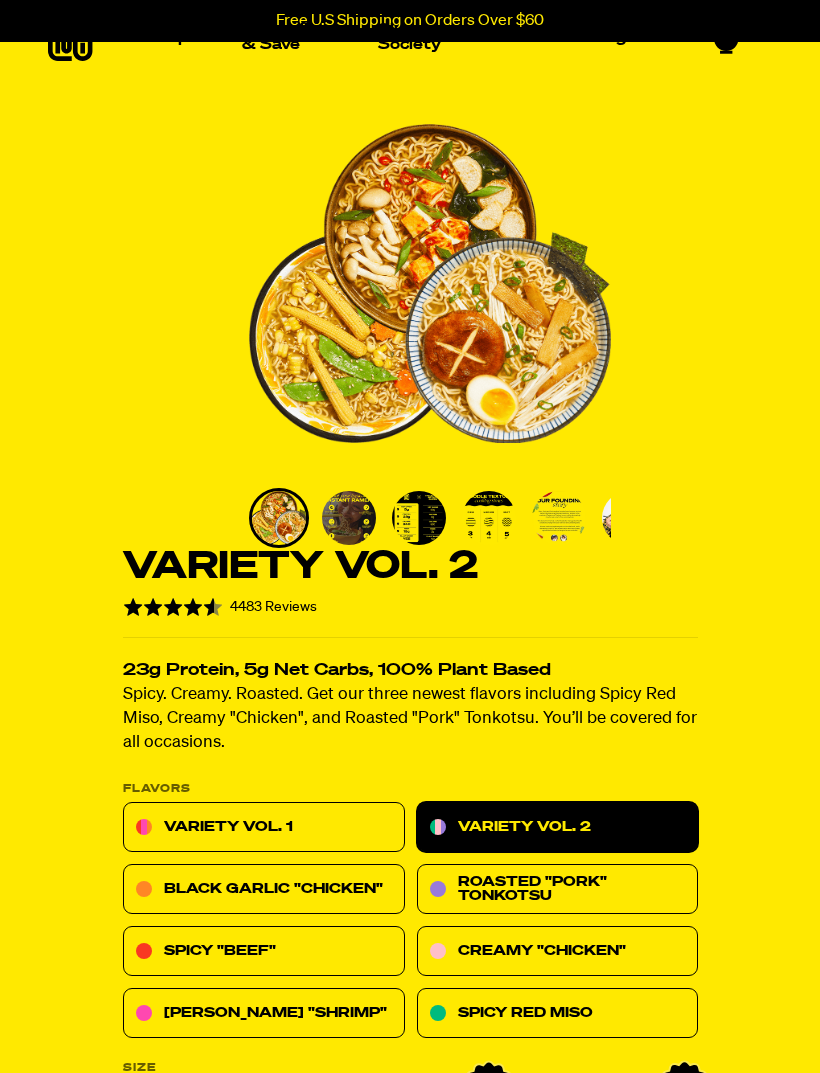 scroll, scrollTop: 0, scrollLeft: 0, axis: both 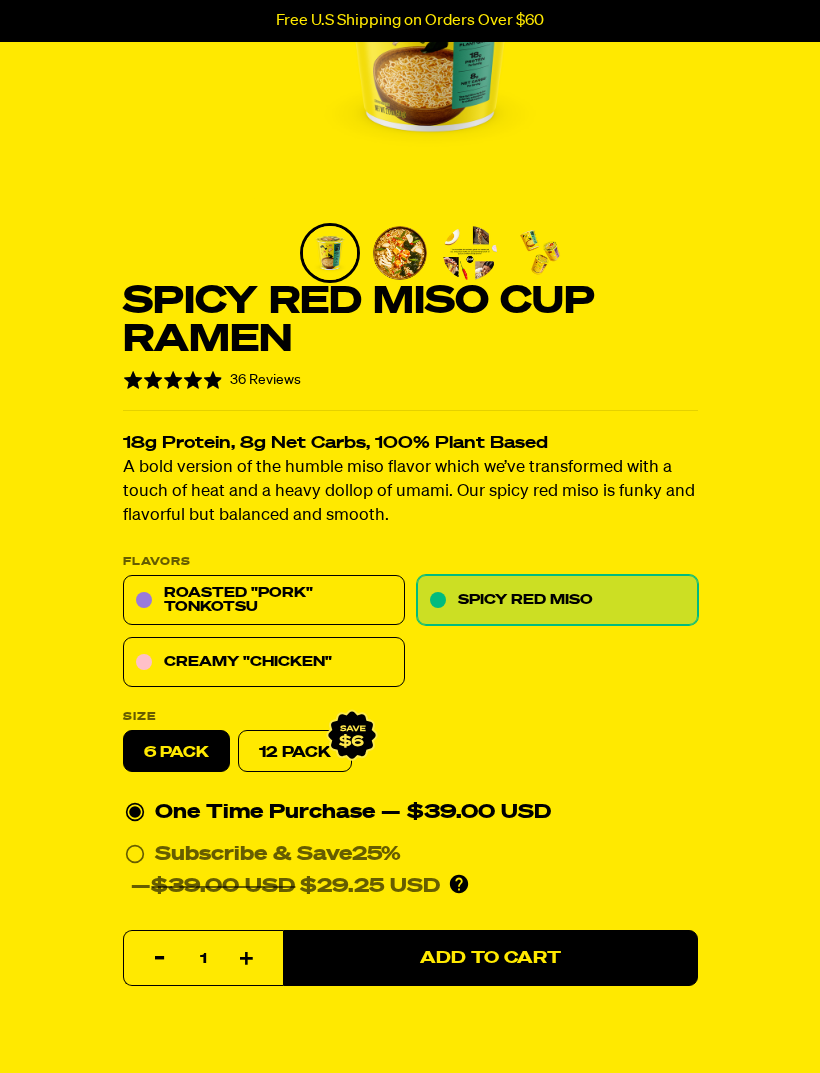 click on "Roasted "Pork" Tonkotsu" at bounding box center [264, 601] 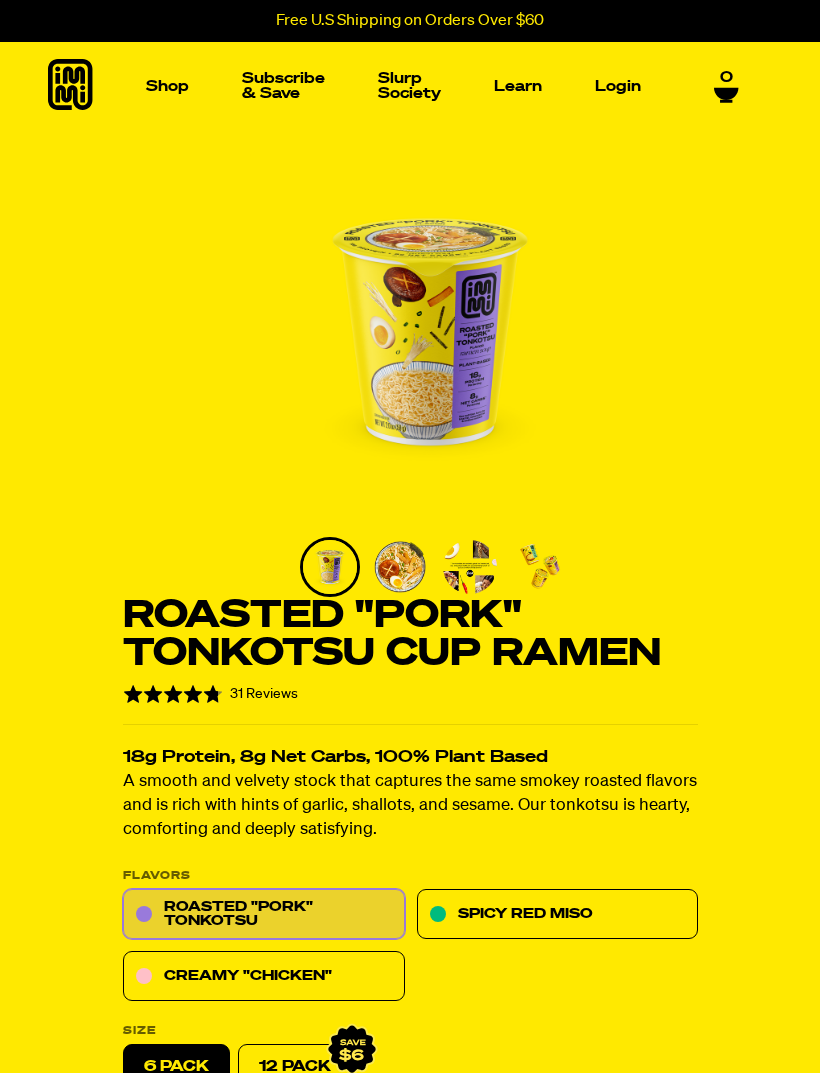 scroll, scrollTop: 0, scrollLeft: 0, axis: both 